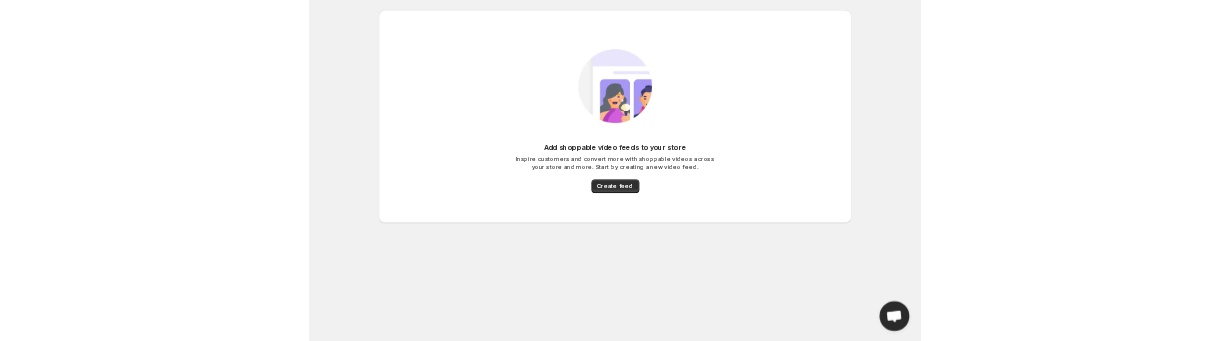 scroll, scrollTop: 0, scrollLeft: 0, axis: both 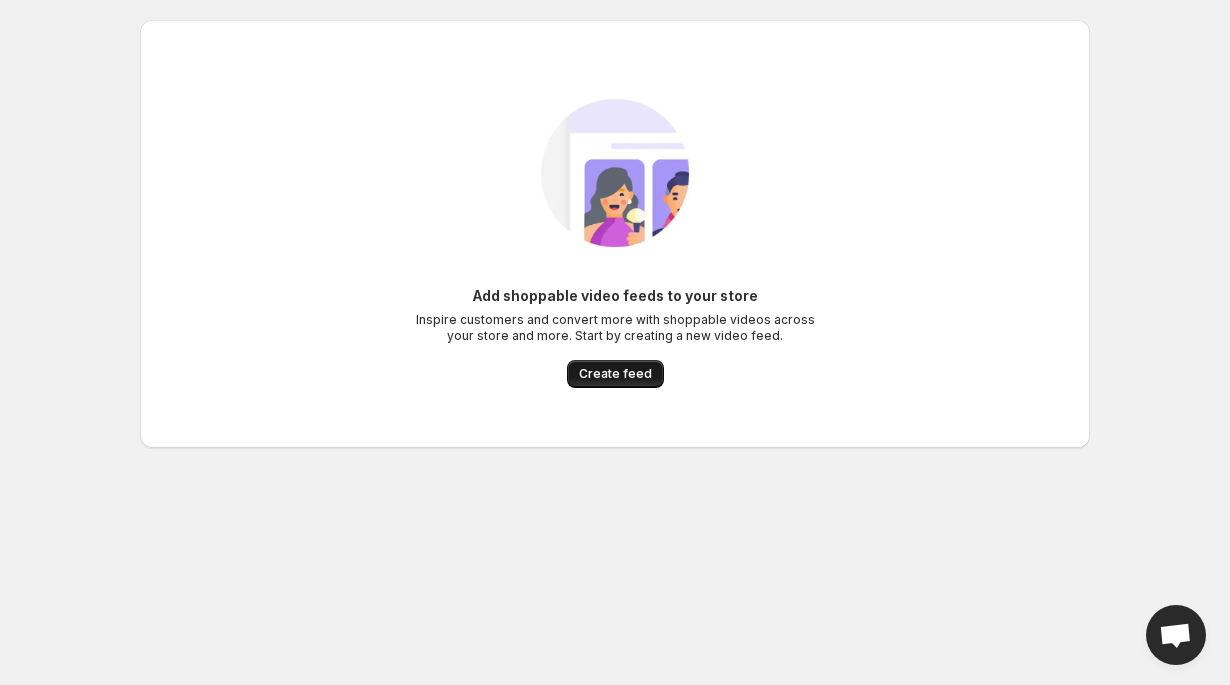 click on "Create feed" at bounding box center (615, 374) 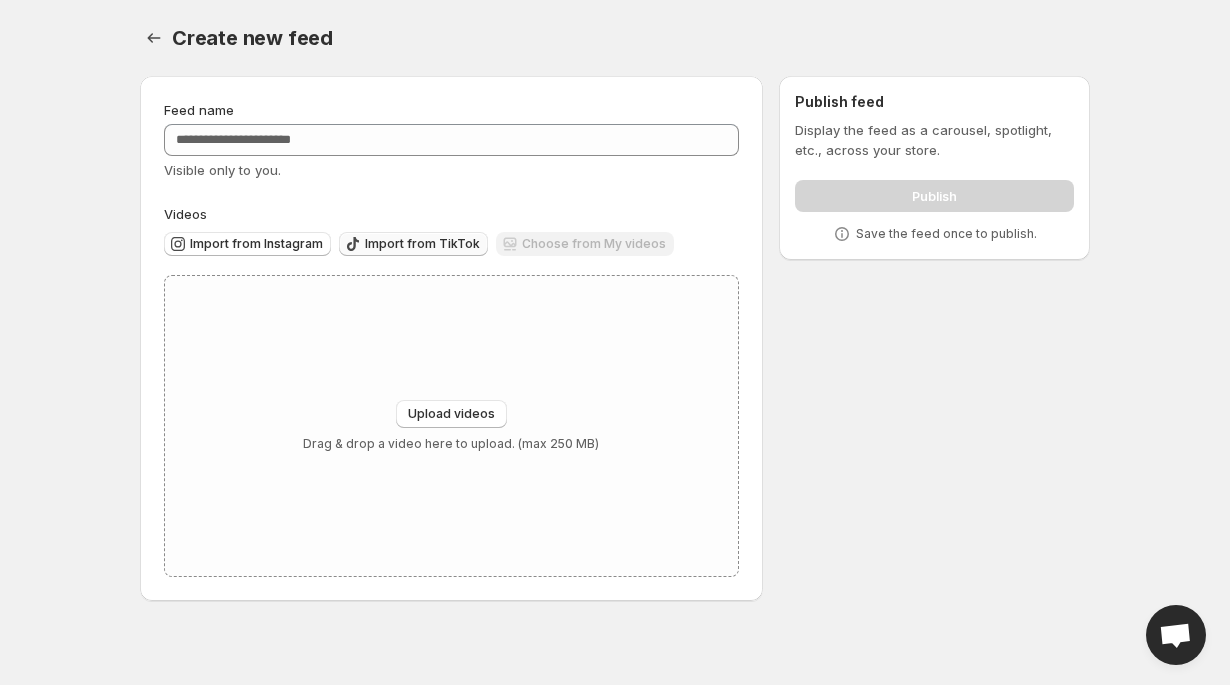 click on "Import from TikTok" at bounding box center [413, 244] 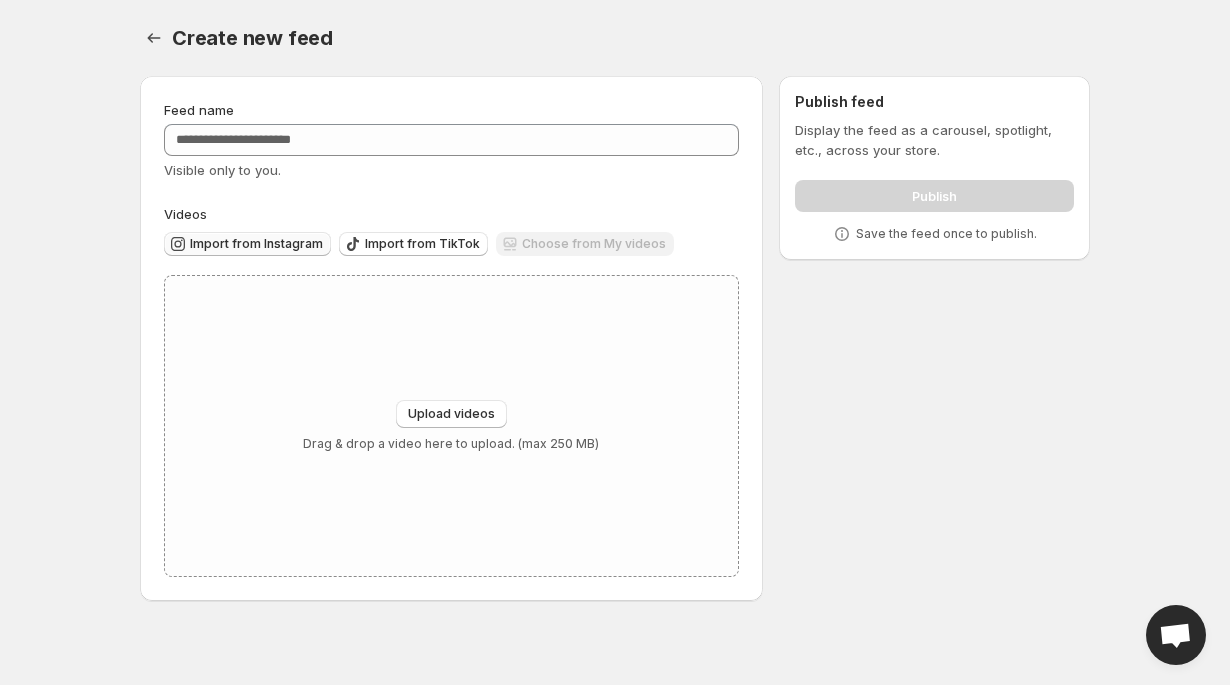 click on "Import from Instagram" at bounding box center [256, 244] 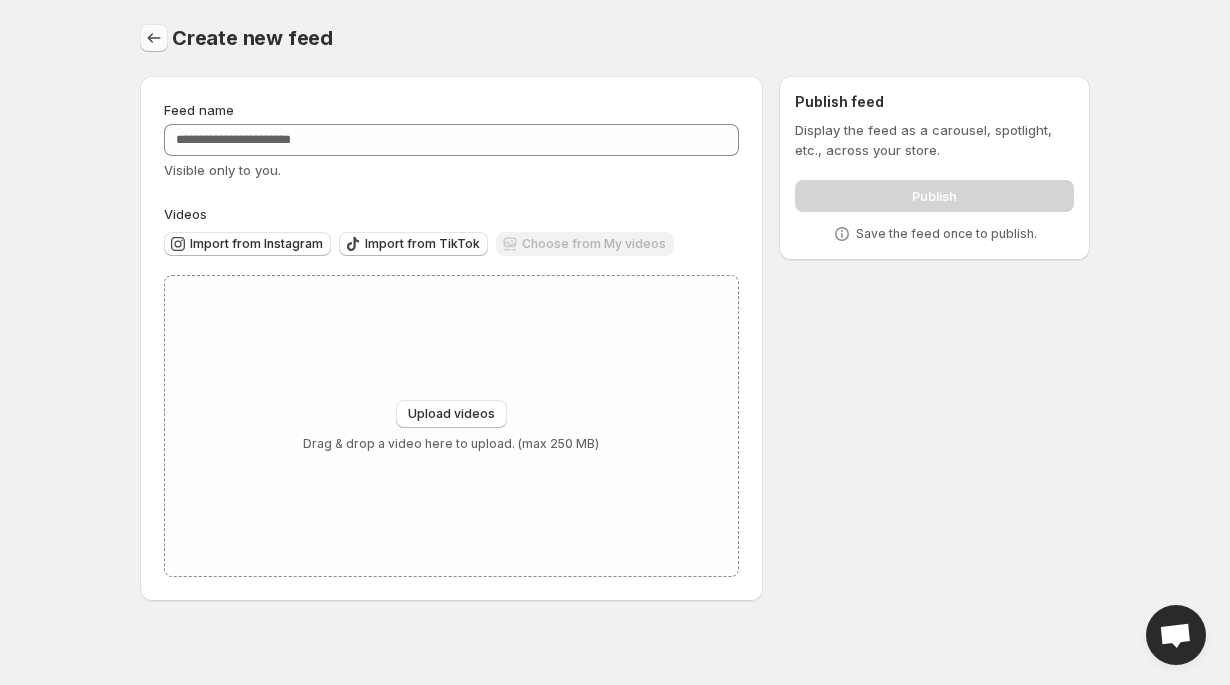 click 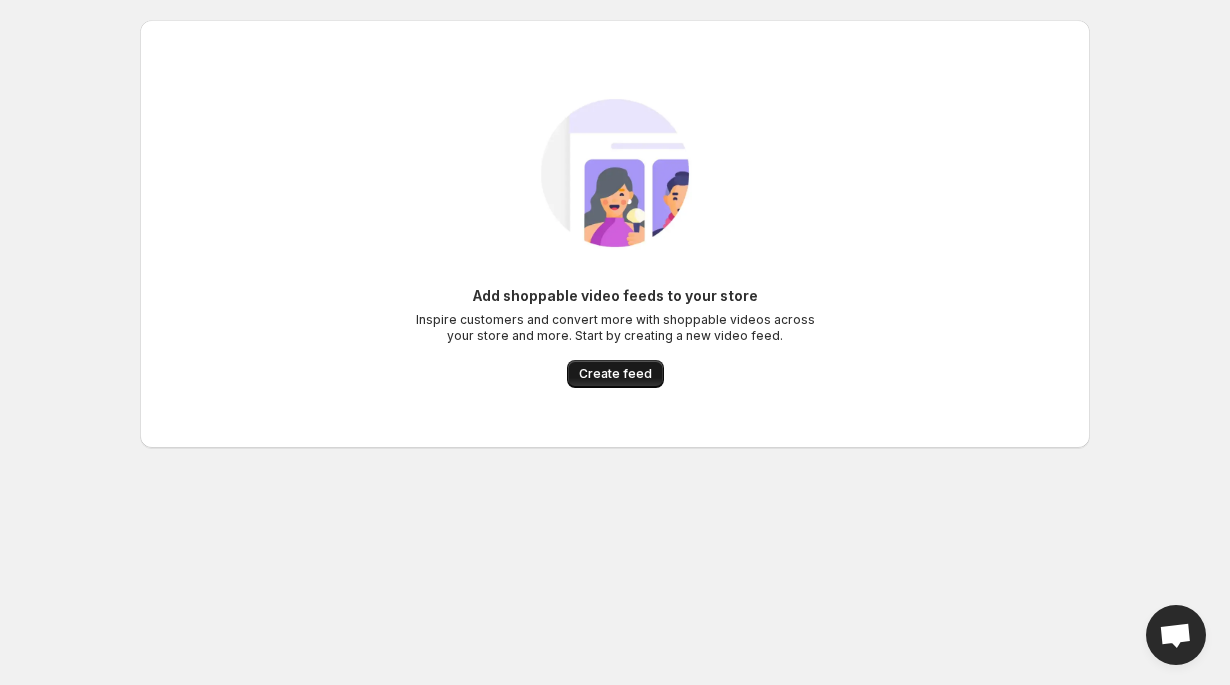 click on "Create feed" at bounding box center (615, 374) 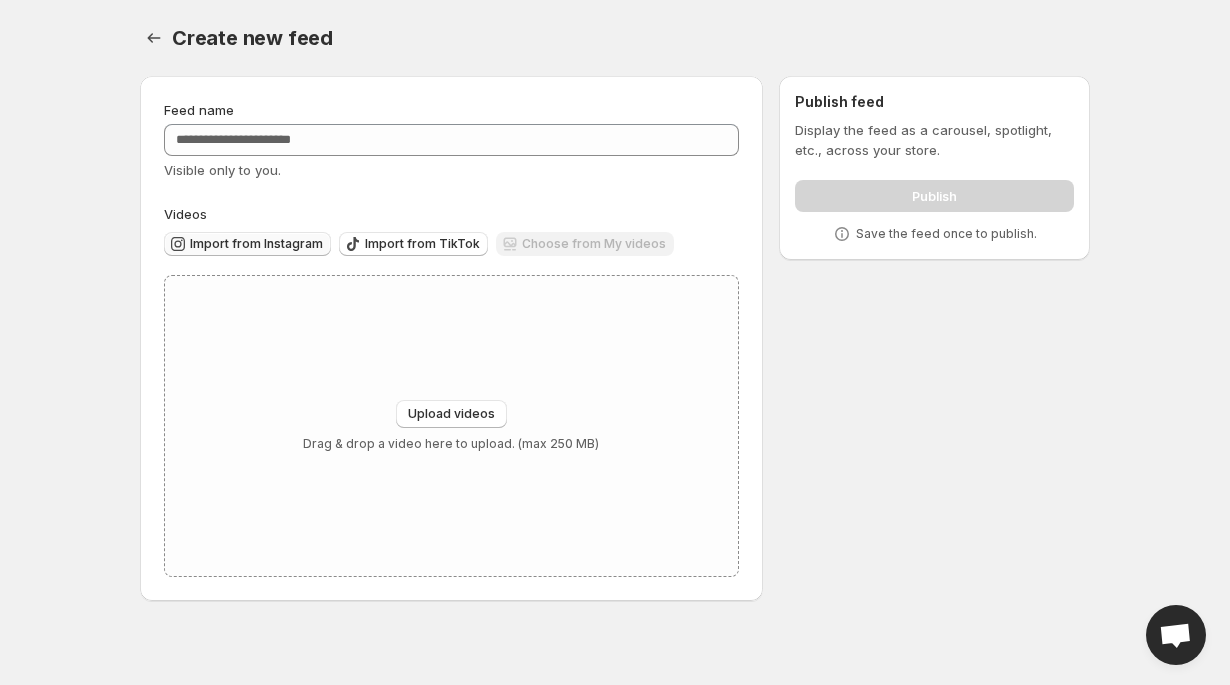 click on "Import from Instagram" at bounding box center (256, 244) 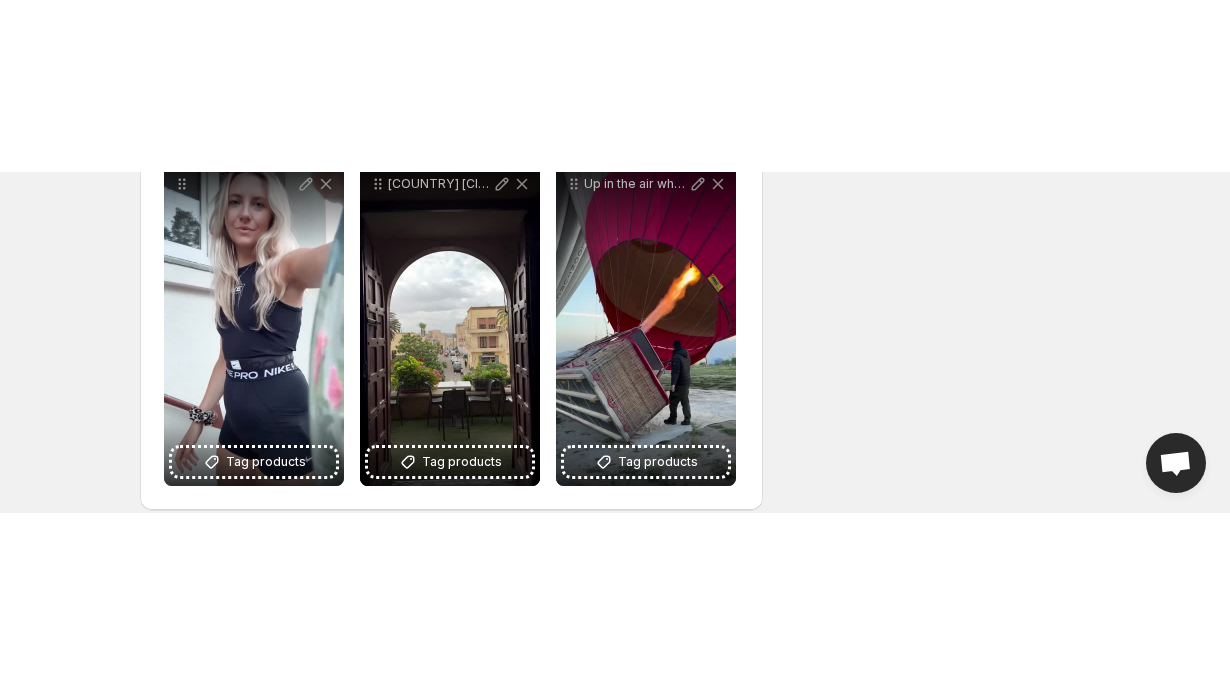 scroll, scrollTop: 0, scrollLeft: 0, axis: both 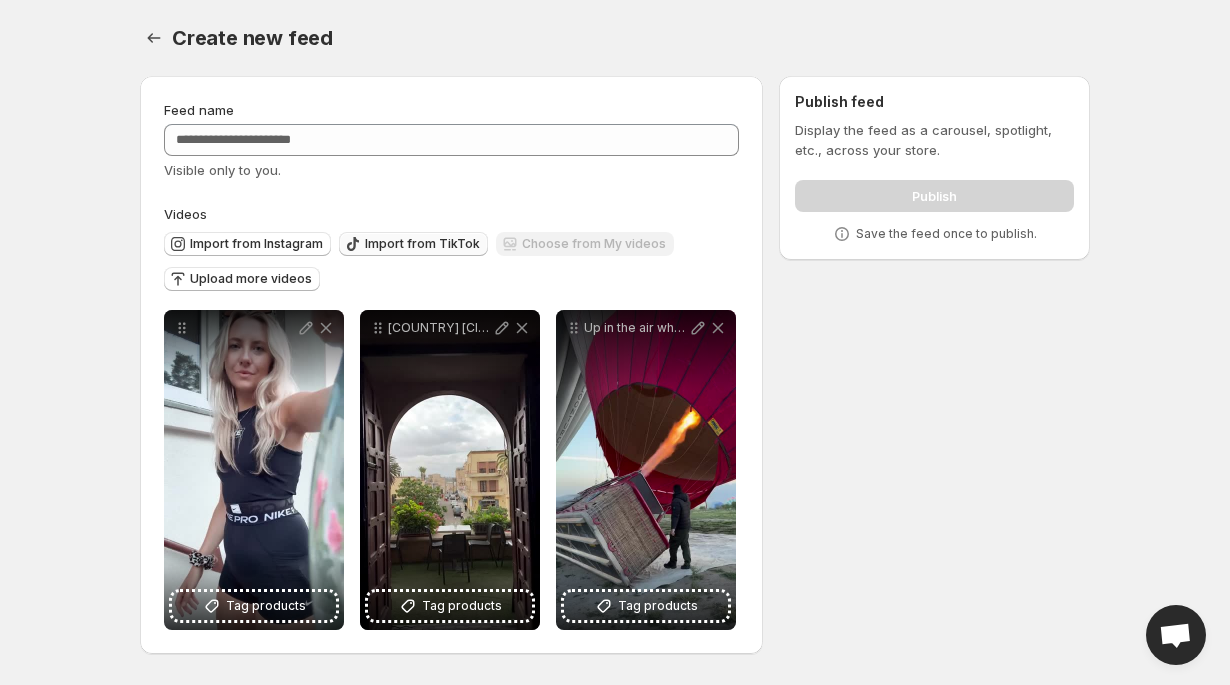 click on "Import from TikTok" at bounding box center (422, 244) 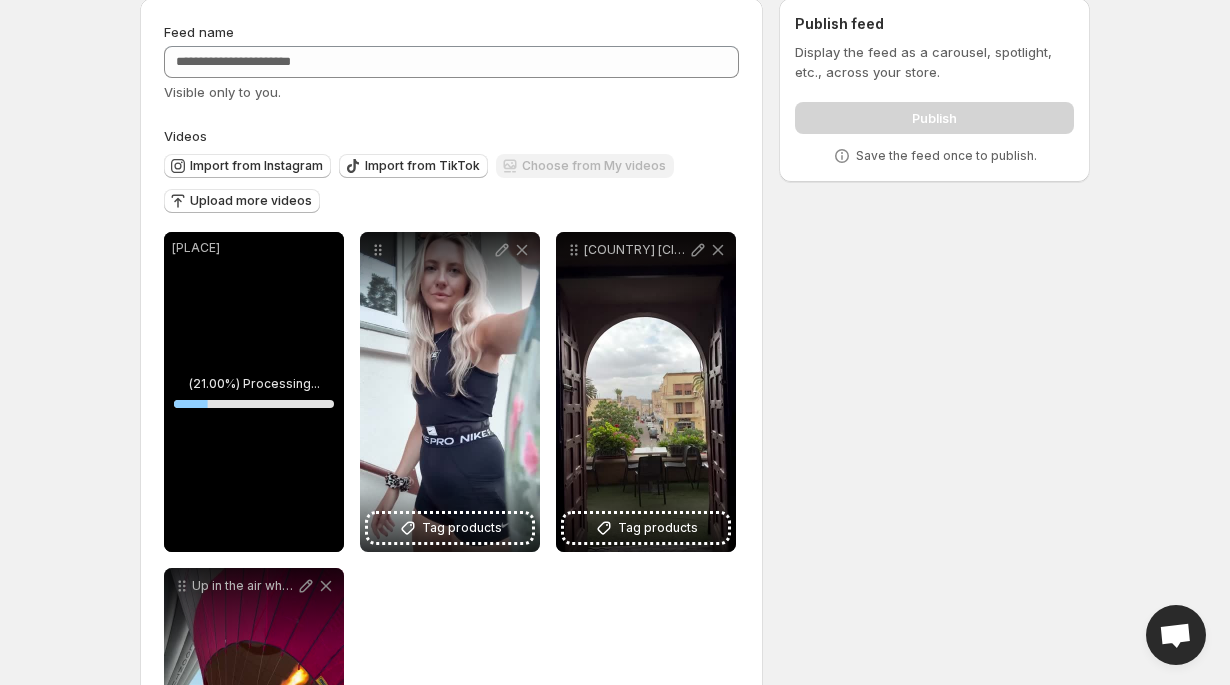 scroll, scrollTop: 0, scrollLeft: 0, axis: both 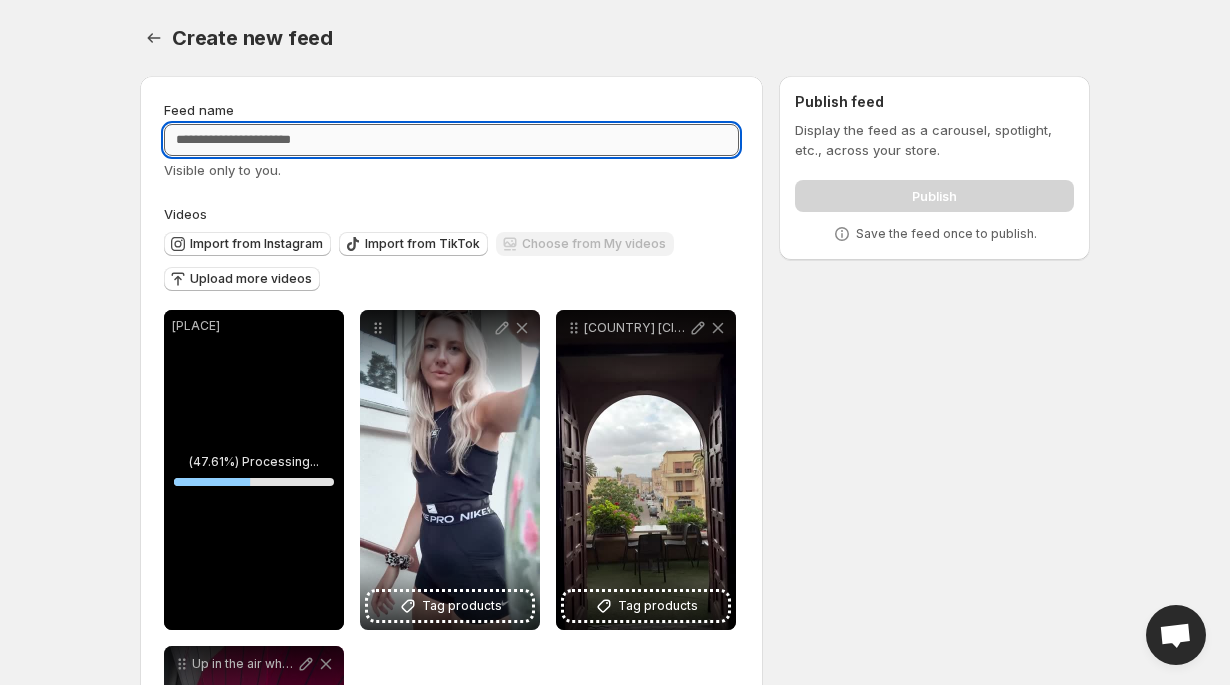 click on "Feed name" at bounding box center [451, 140] 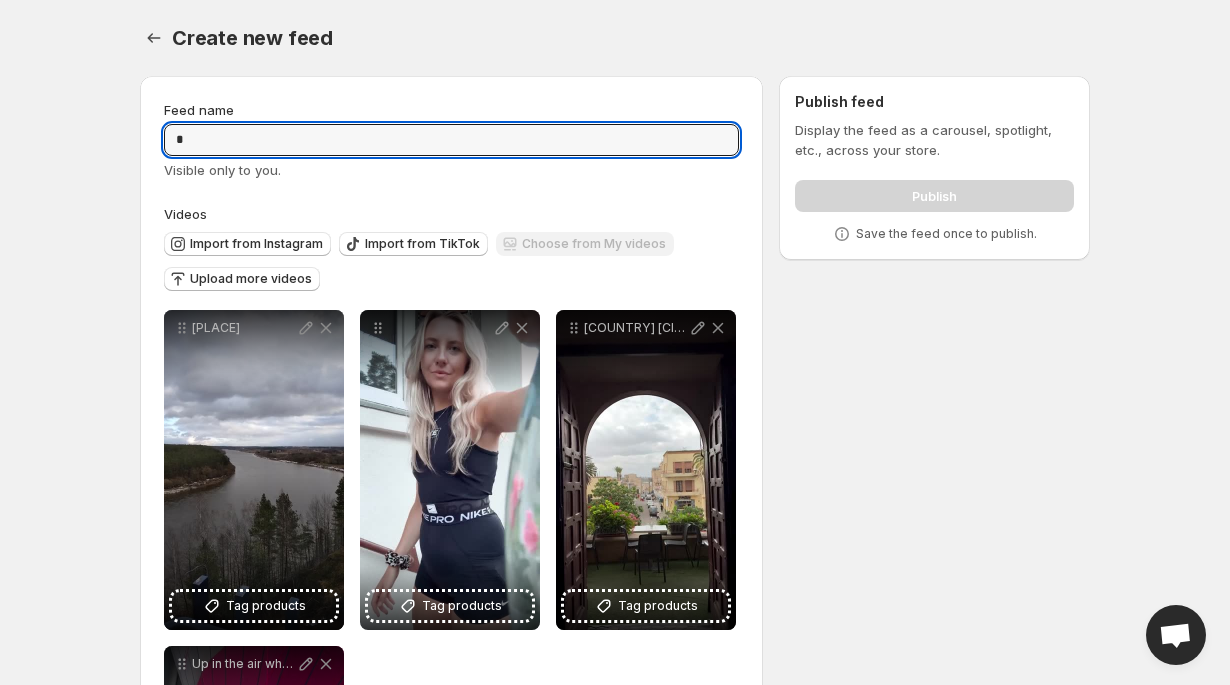 type on "*" 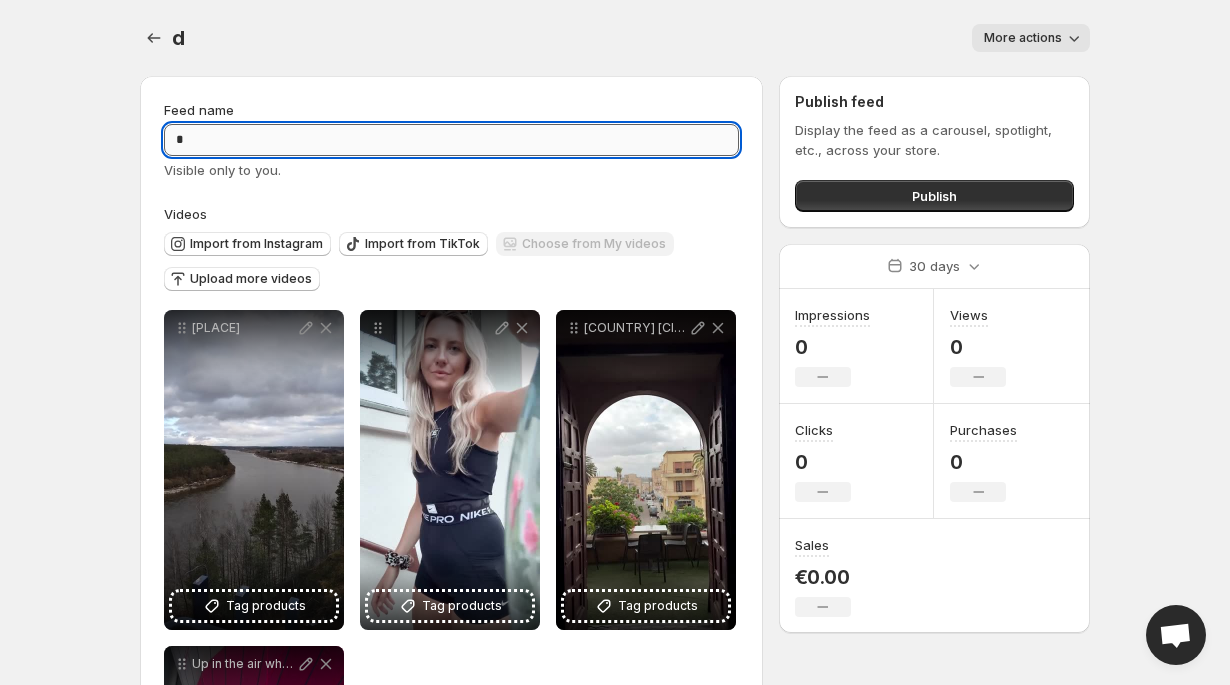 click on "*" at bounding box center (451, 140) 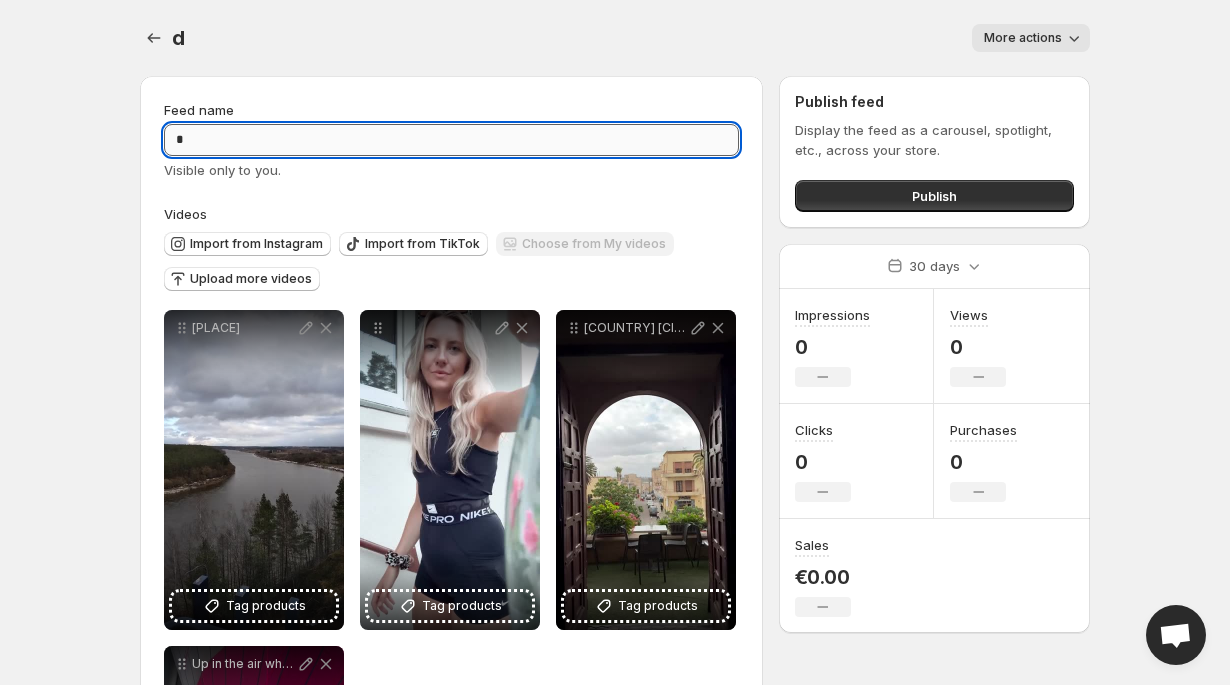 type on "*" 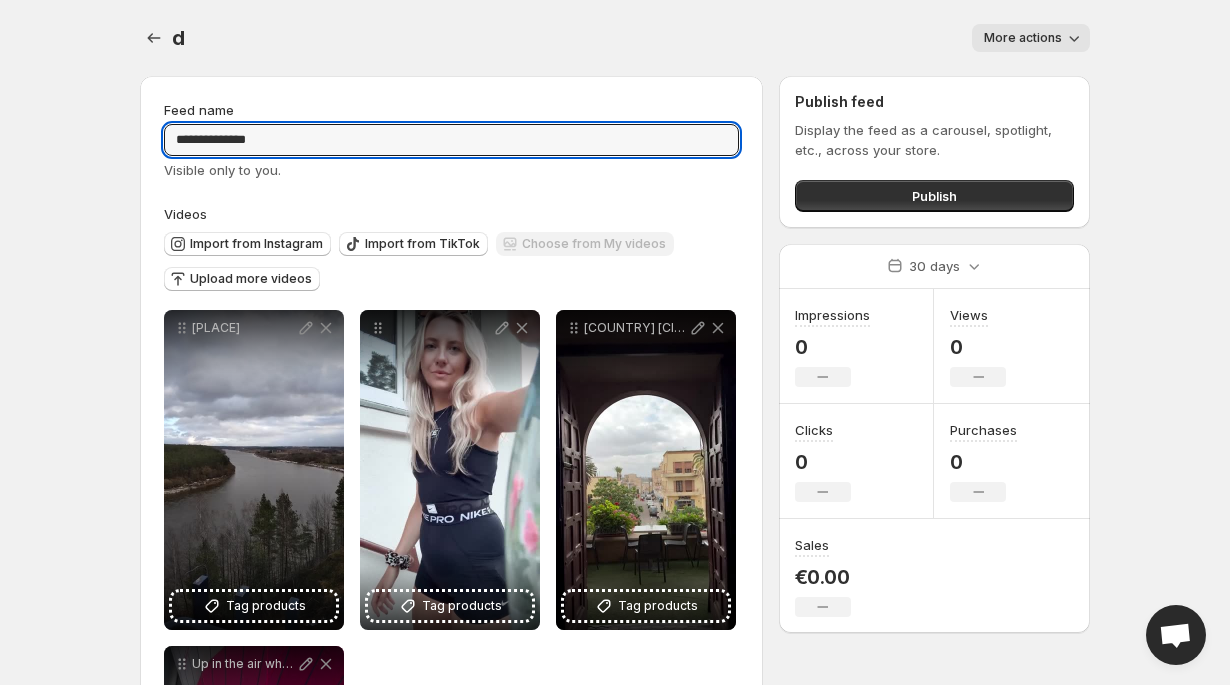 type on "**********" 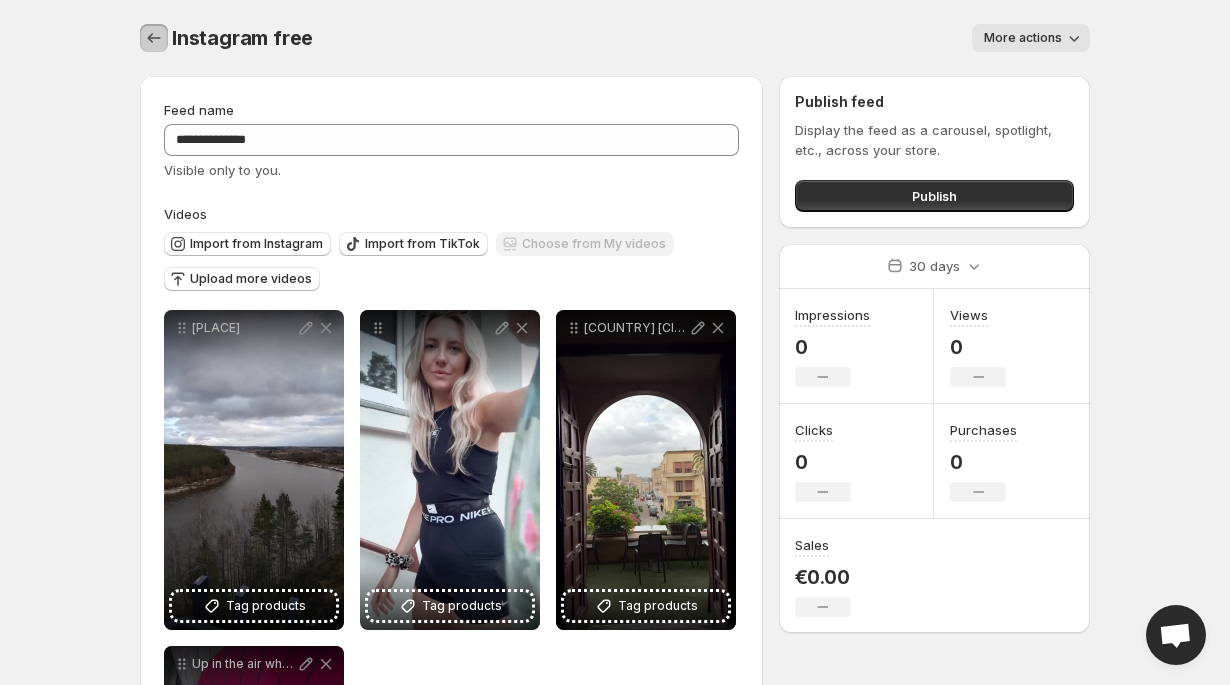 click 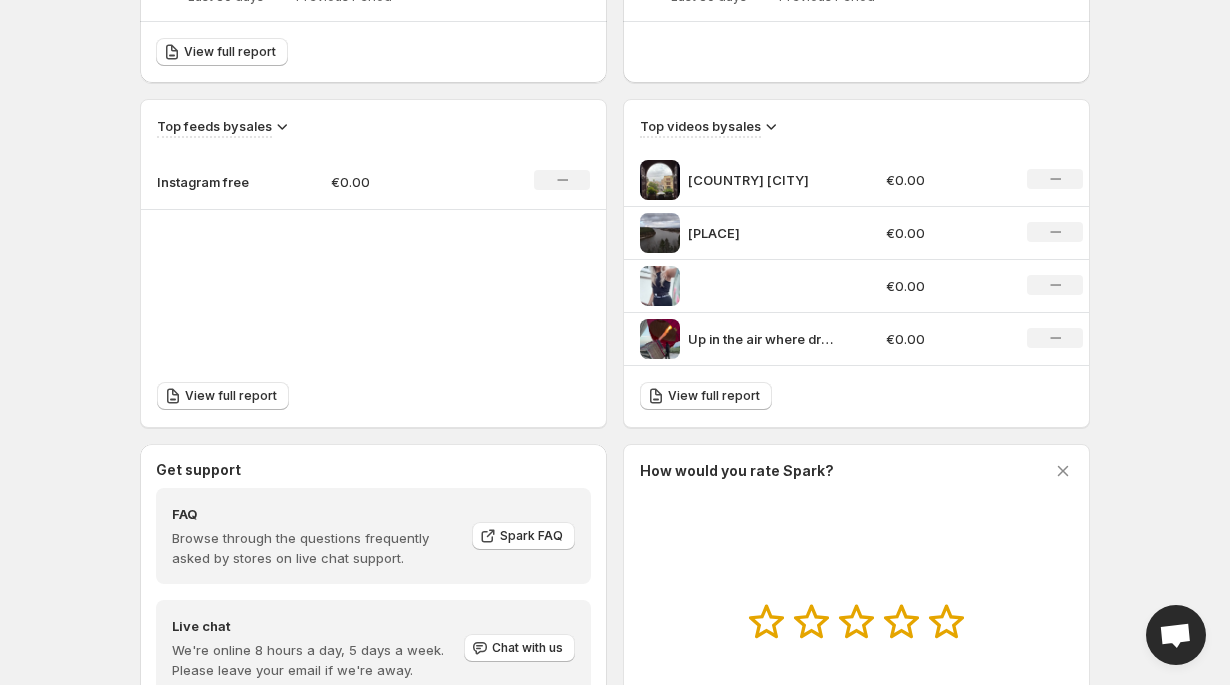 scroll, scrollTop: 0, scrollLeft: 0, axis: both 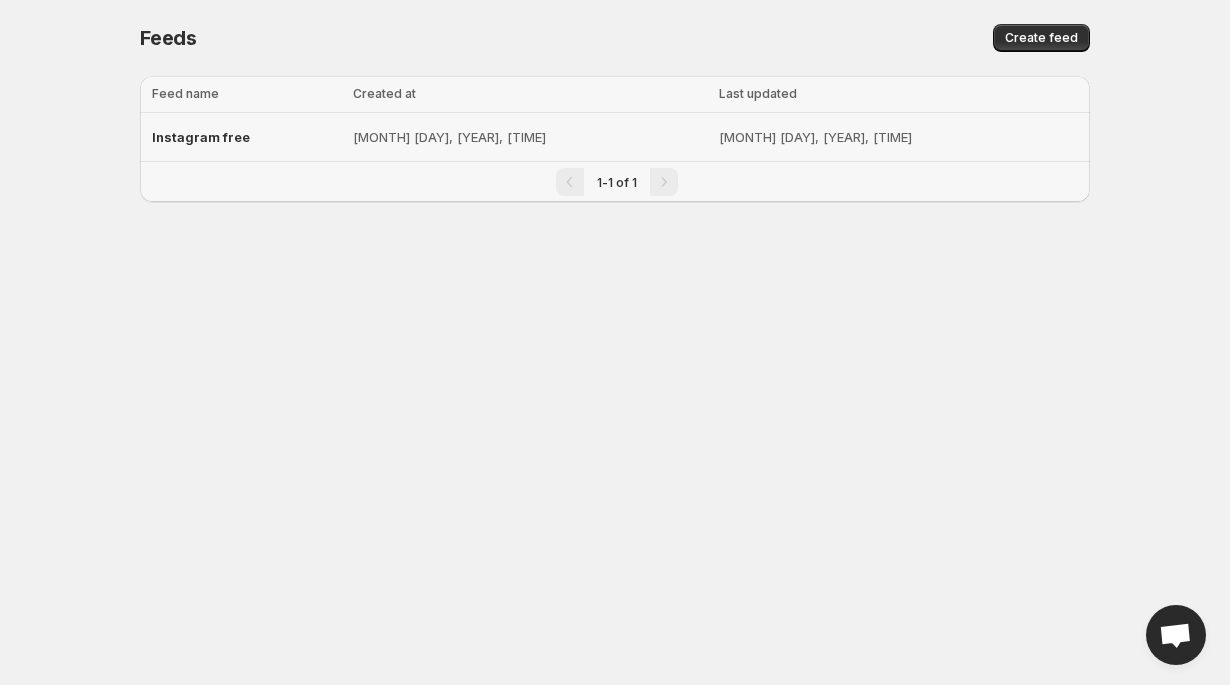 click on "Instagram free" at bounding box center [246, 137] 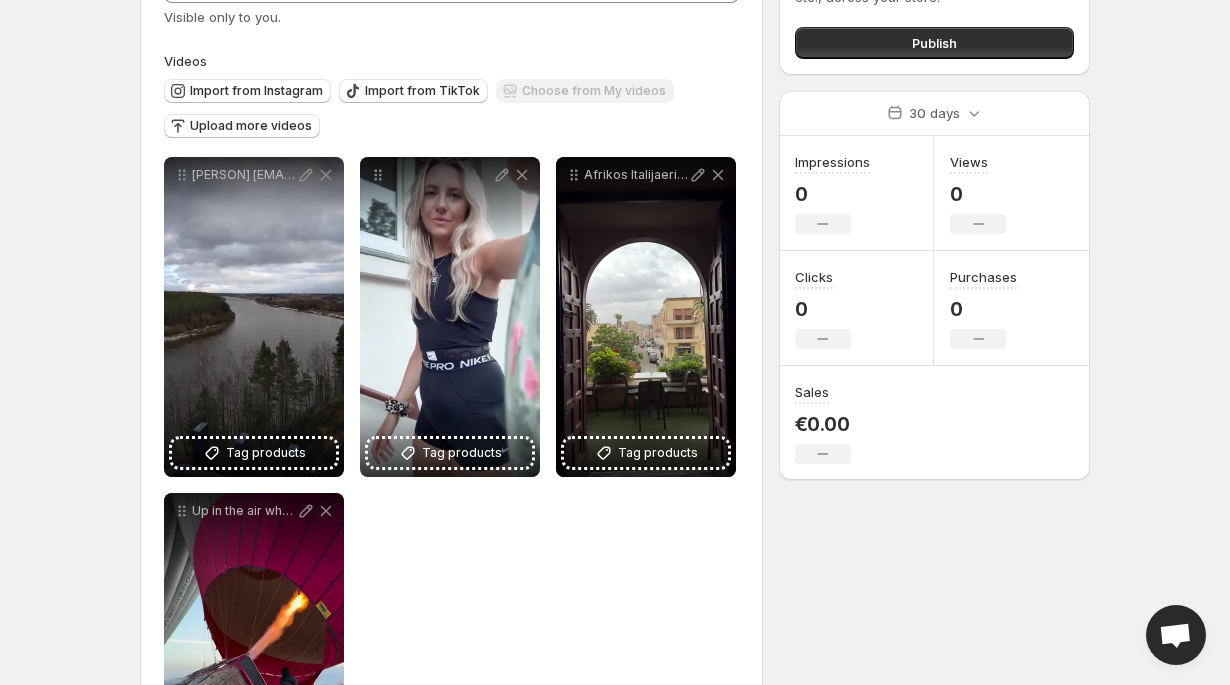 scroll, scrollTop: 155, scrollLeft: 0, axis: vertical 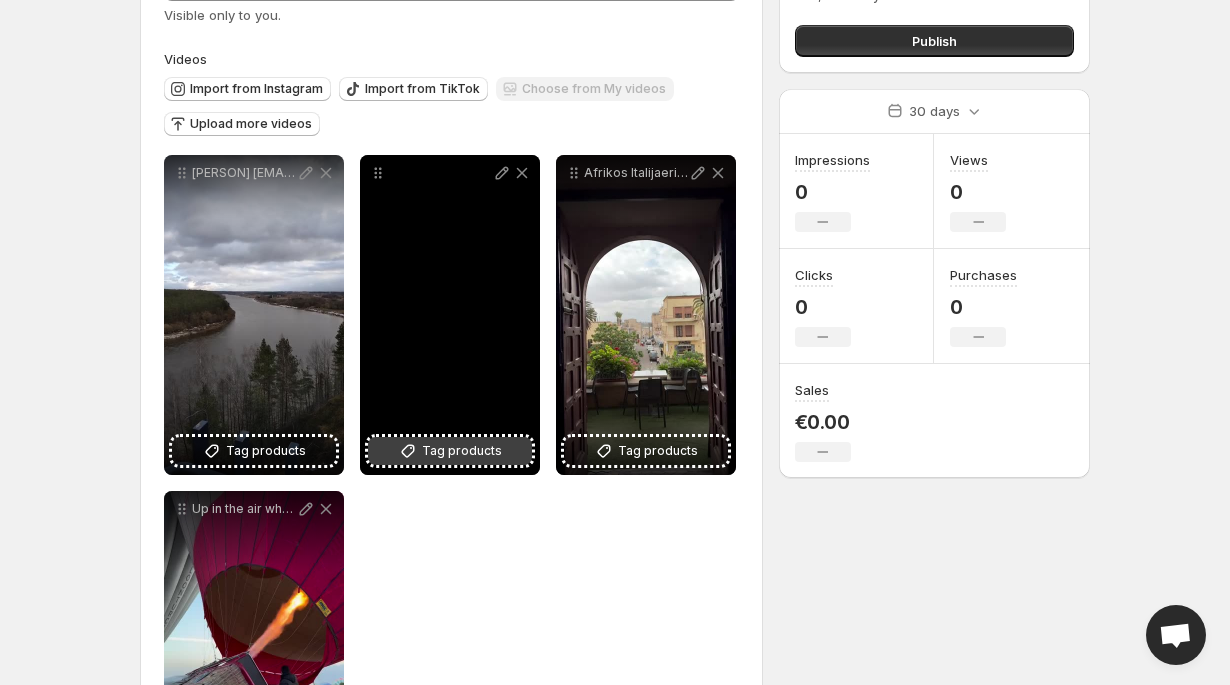 click on "Tag products" at bounding box center (462, 451) 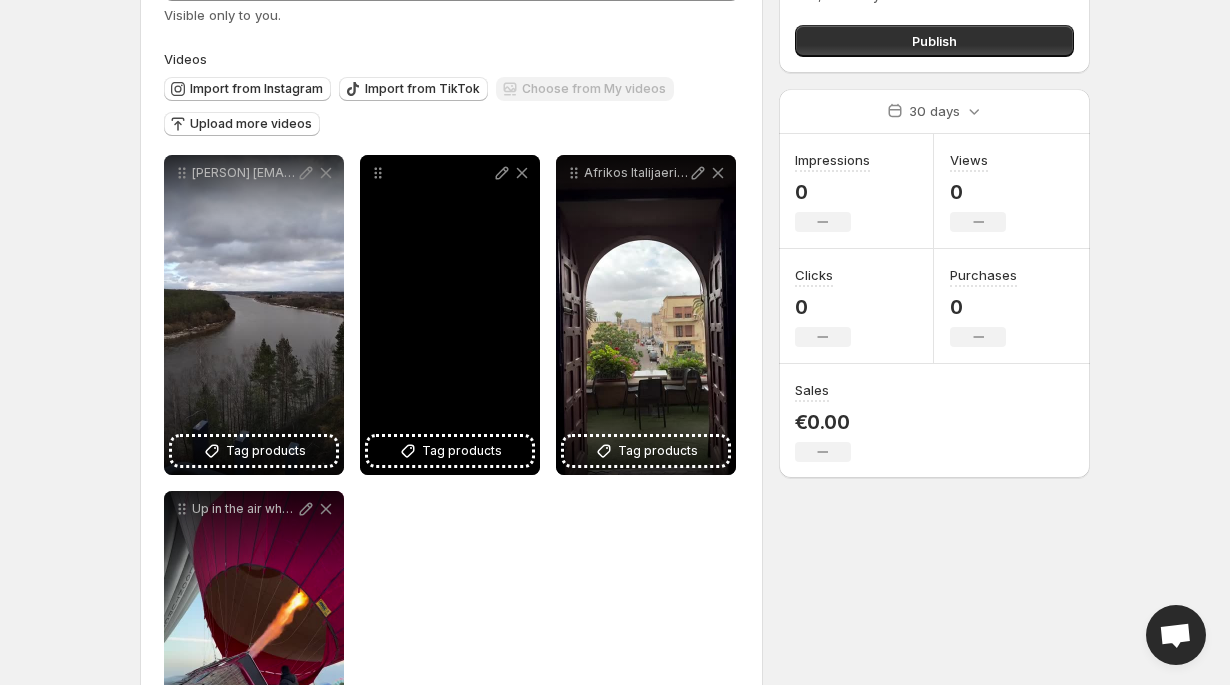click at bounding box center (450, 315) 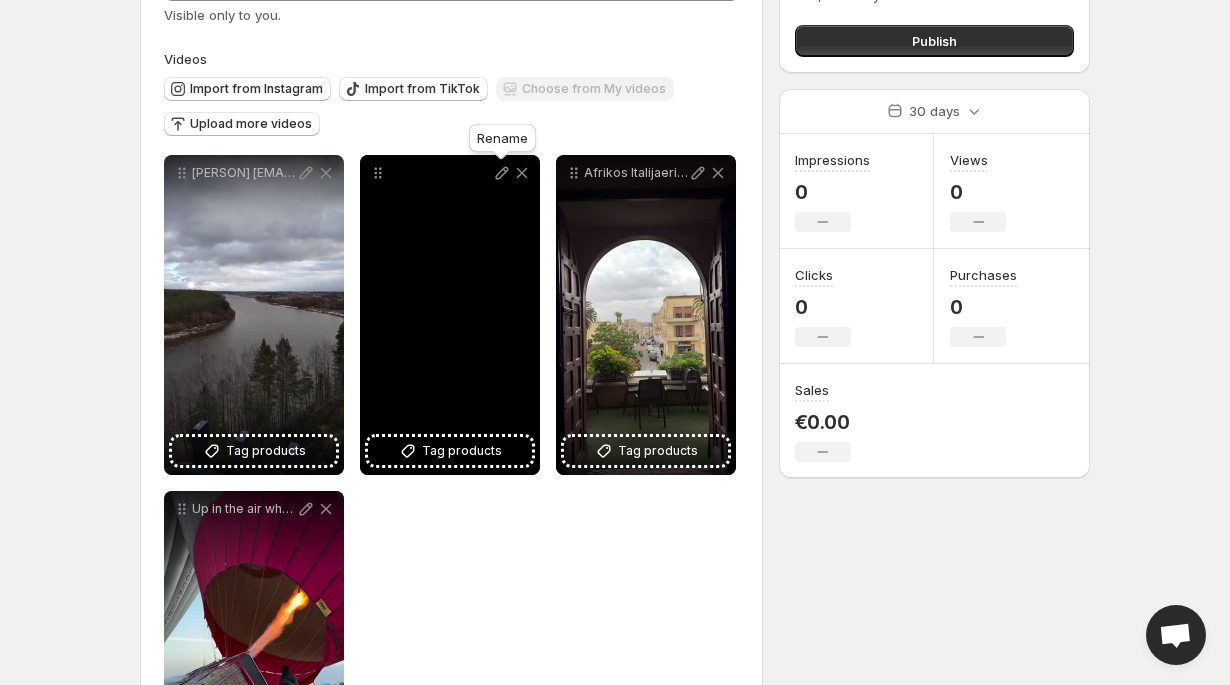click 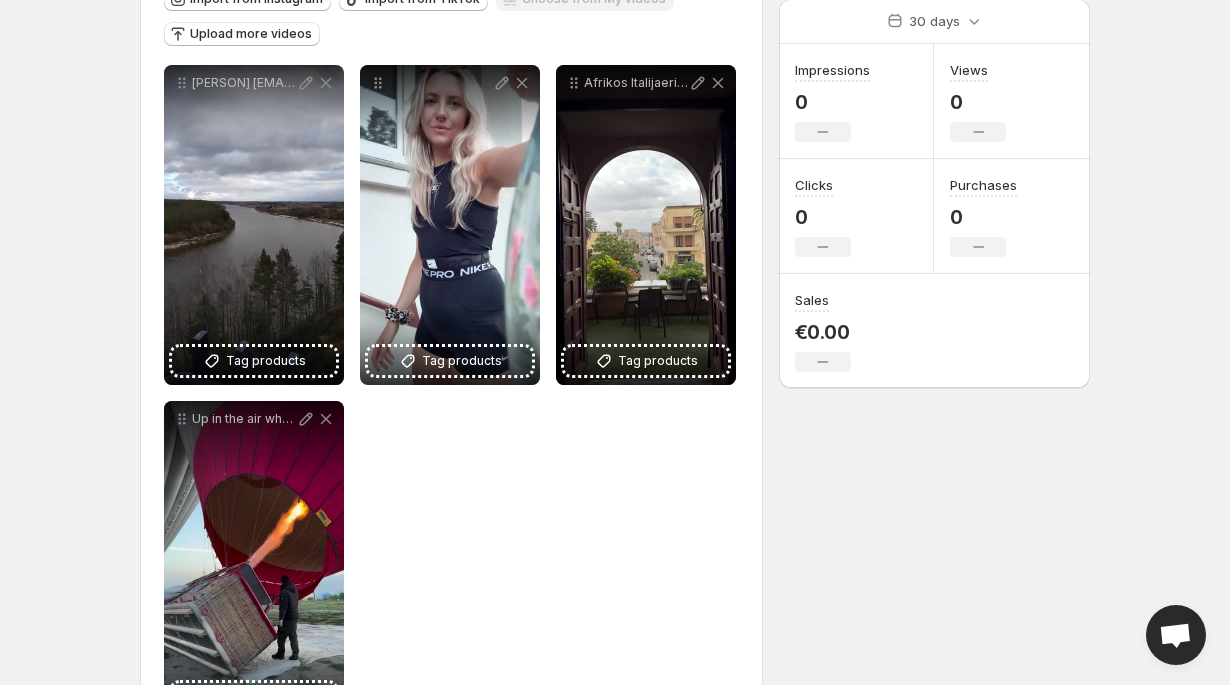 scroll, scrollTop: 330, scrollLeft: 0, axis: vertical 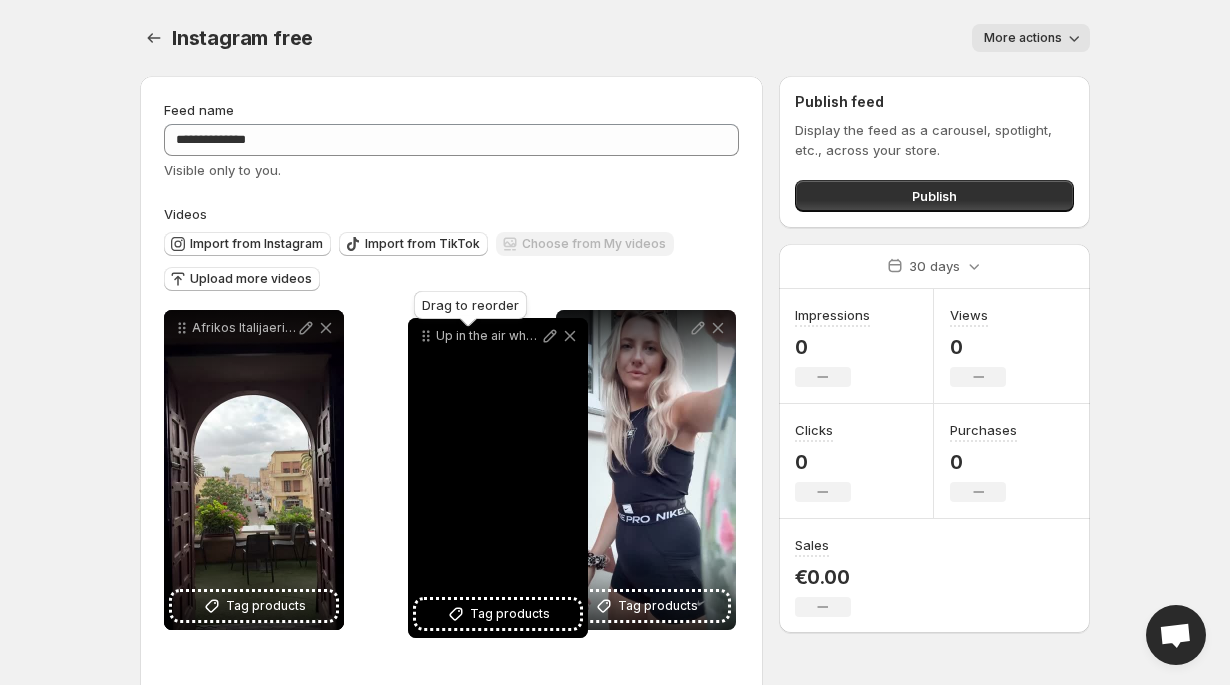 drag, startPoint x: 187, startPoint y: 341, endPoint x: 431, endPoint y: 343, distance: 244.0082 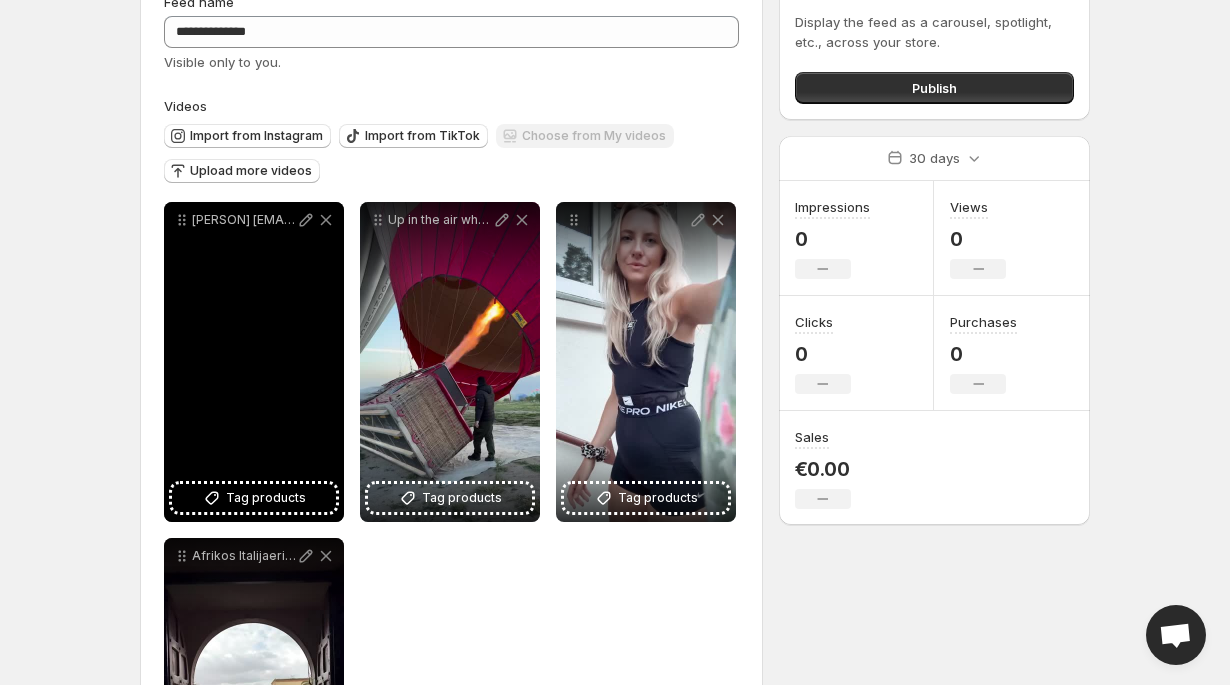 scroll, scrollTop: 114, scrollLeft: 0, axis: vertical 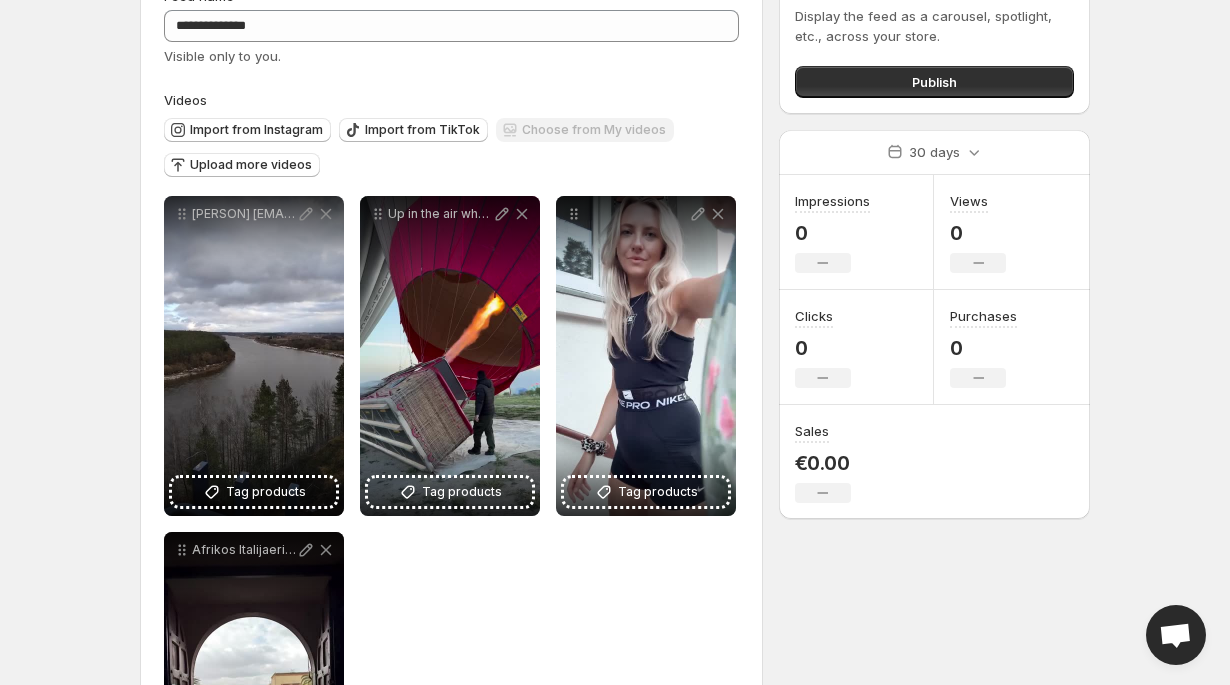 click on "**********" at bounding box center (615, 228) 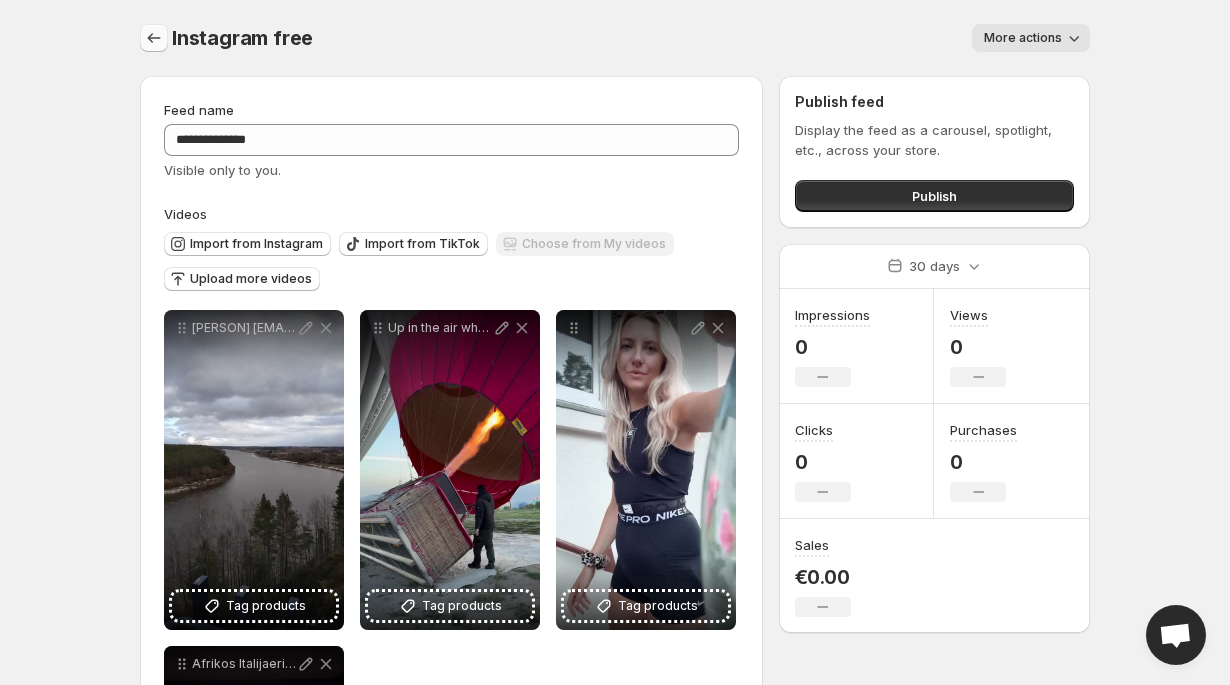 click at bounding box center [154, 38] 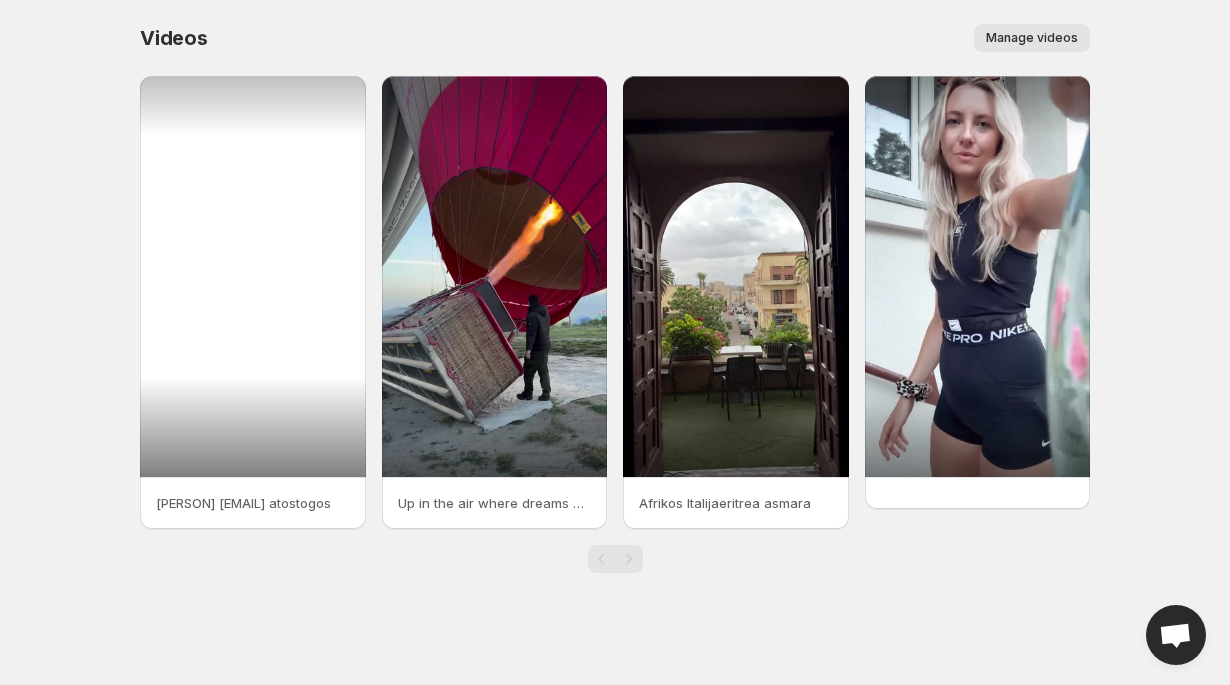 click at bounding box center (253, 276) 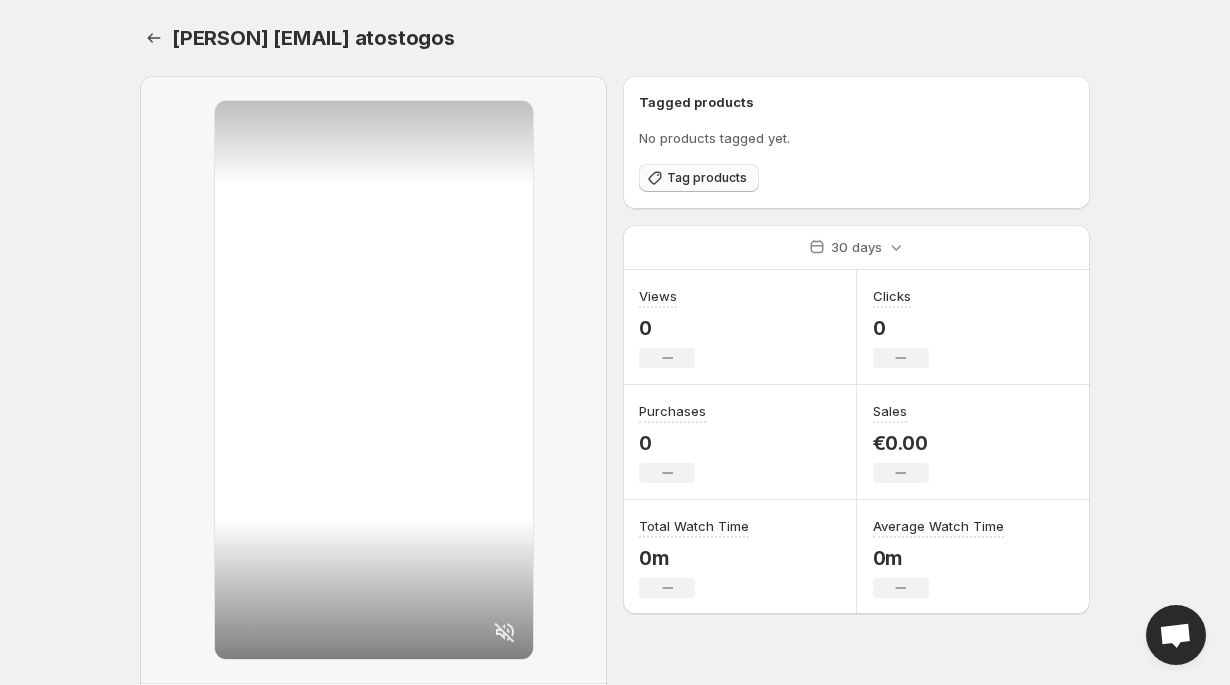 click on "Tag products" at bounding box center [707, 178] 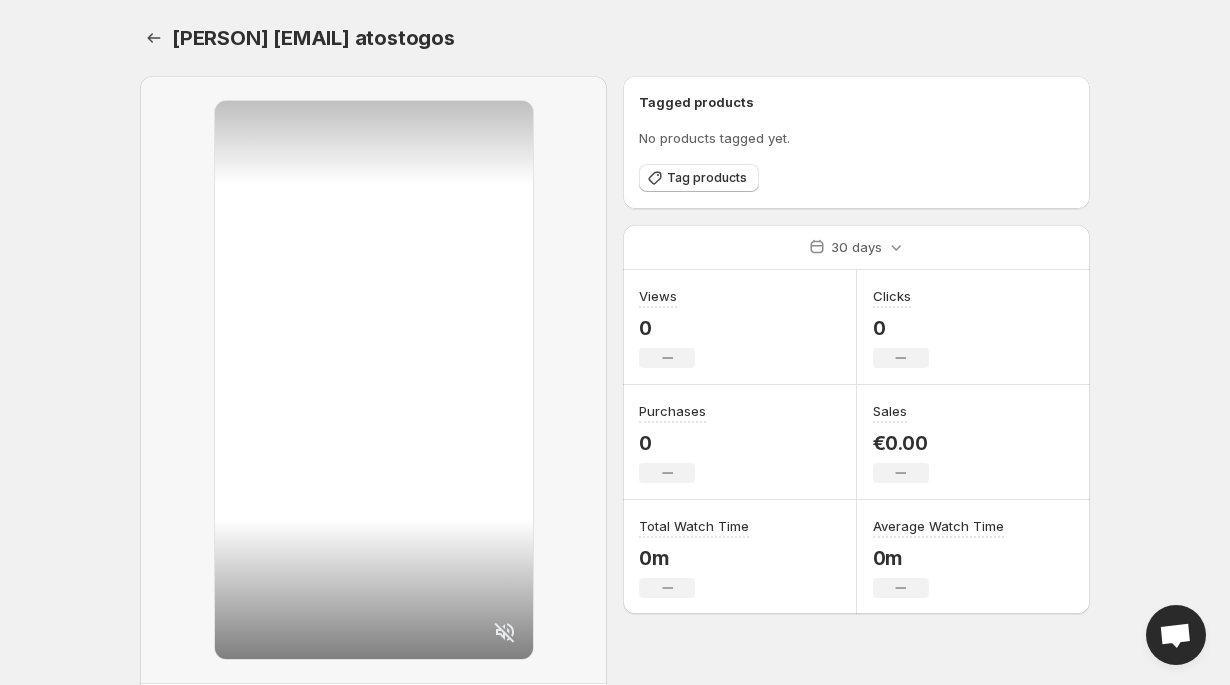 click on "Tagged products No products tagged yet. Tag products 30 days Views 0 No change Clicks 0 No change Purchases 0 No change Sales €0.00 No change Total Watch Time 0m No change Average Watch Time 0m No change" at bounding box center [848, 337] 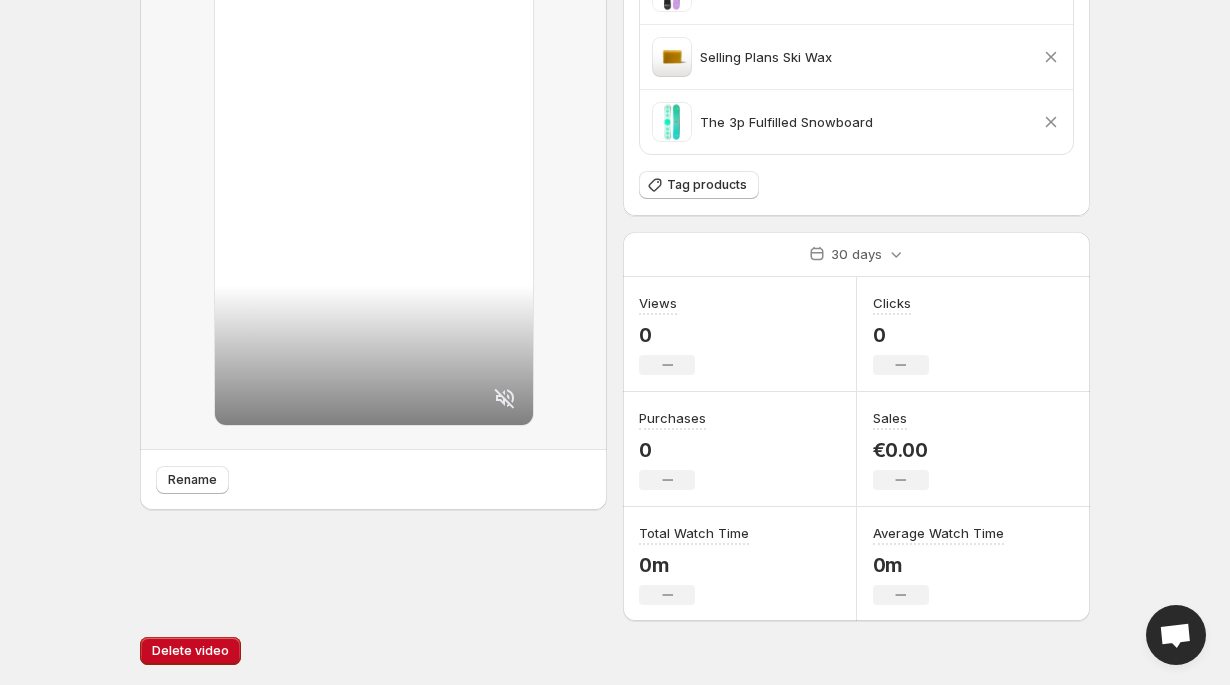 scroll, scrollTop: 0, scrollLeft: 0, axis: both 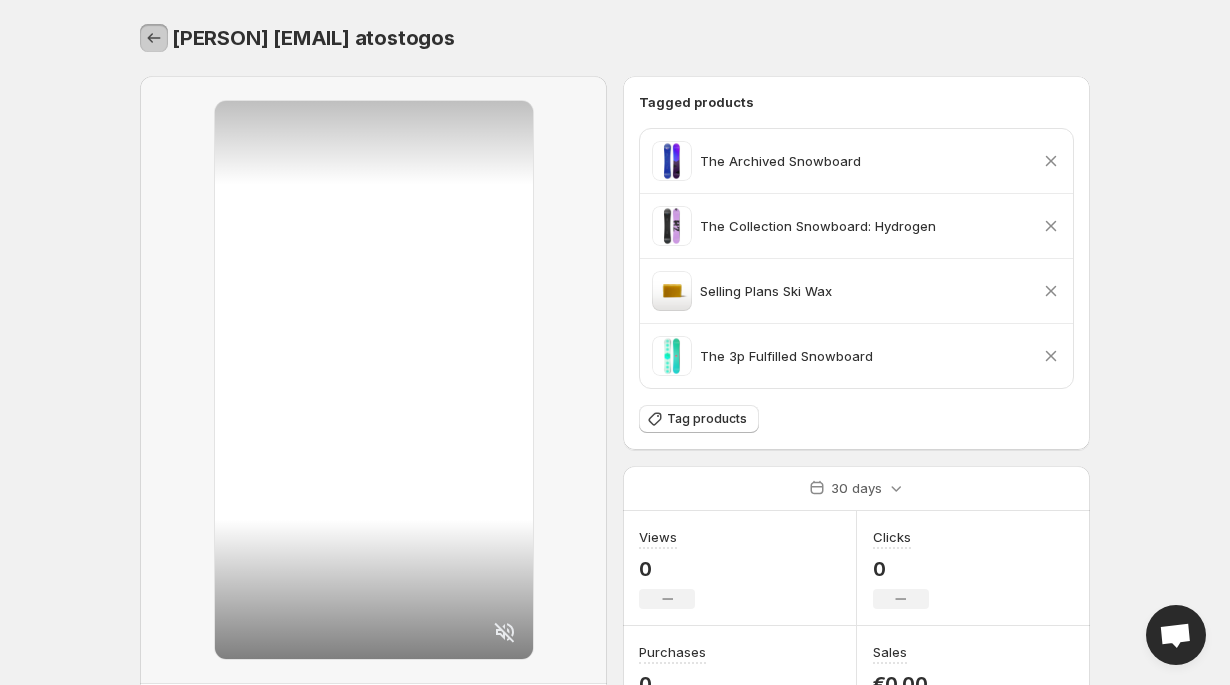 click 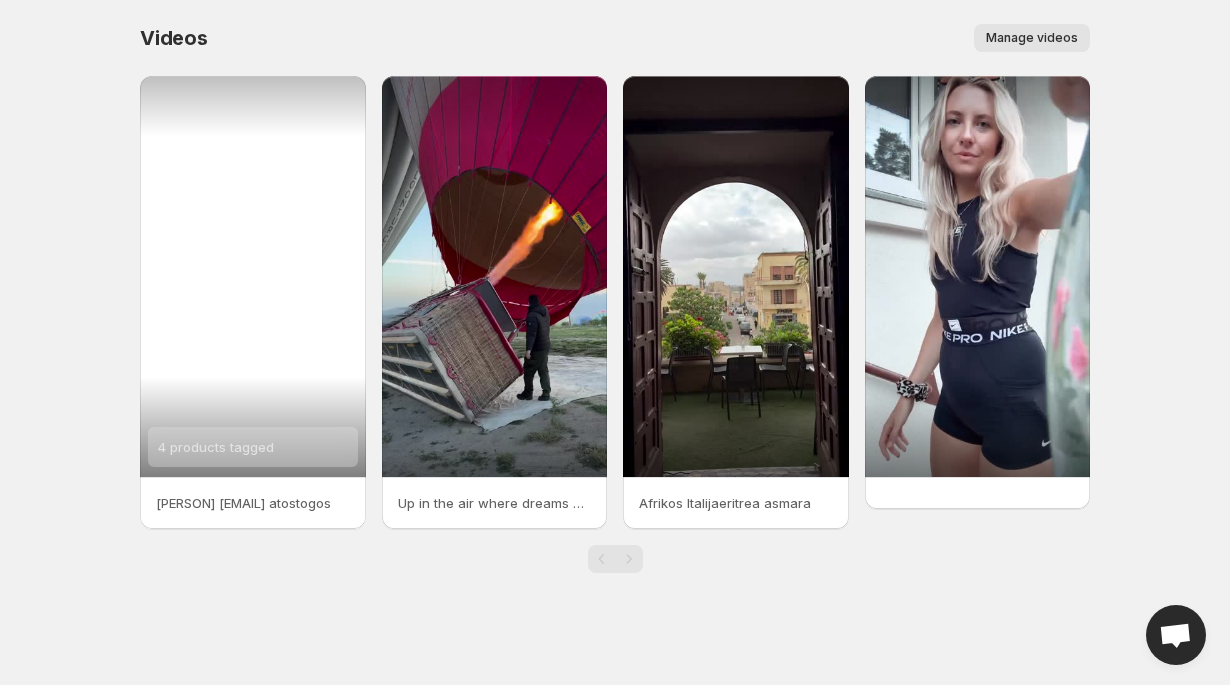 click on "4 products tagged" at bounding box center (253, 276) 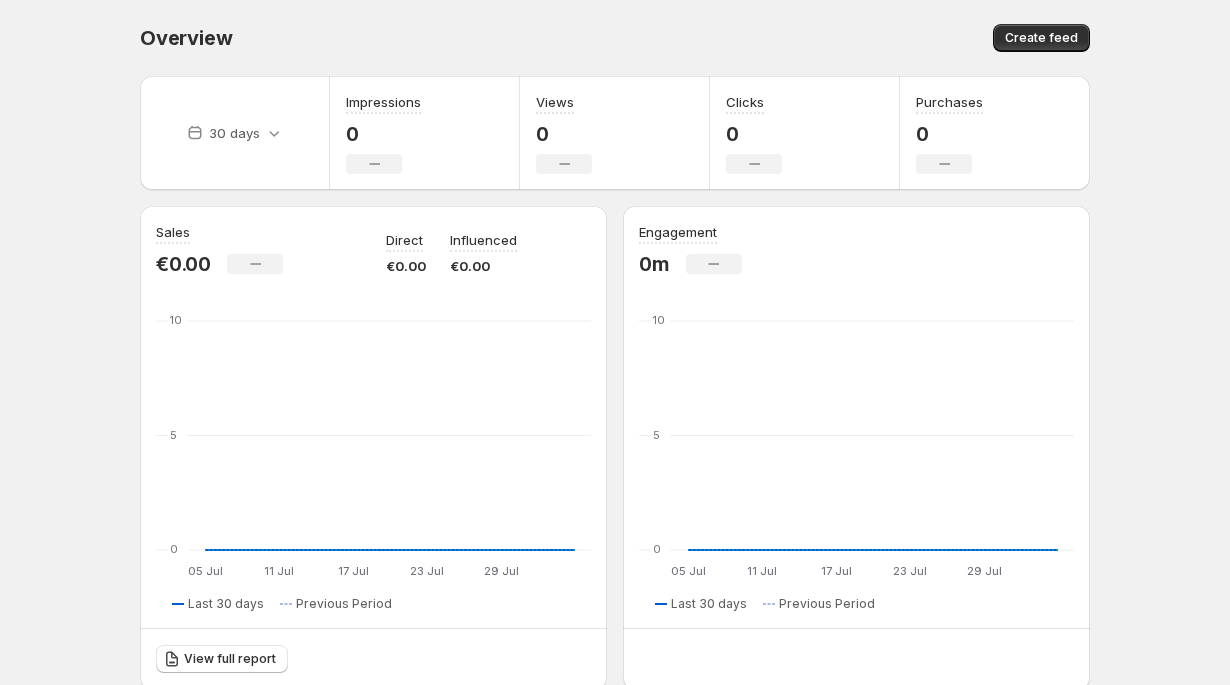 scroll, scrollTop: 0, scrollLeft: 0, axis: both 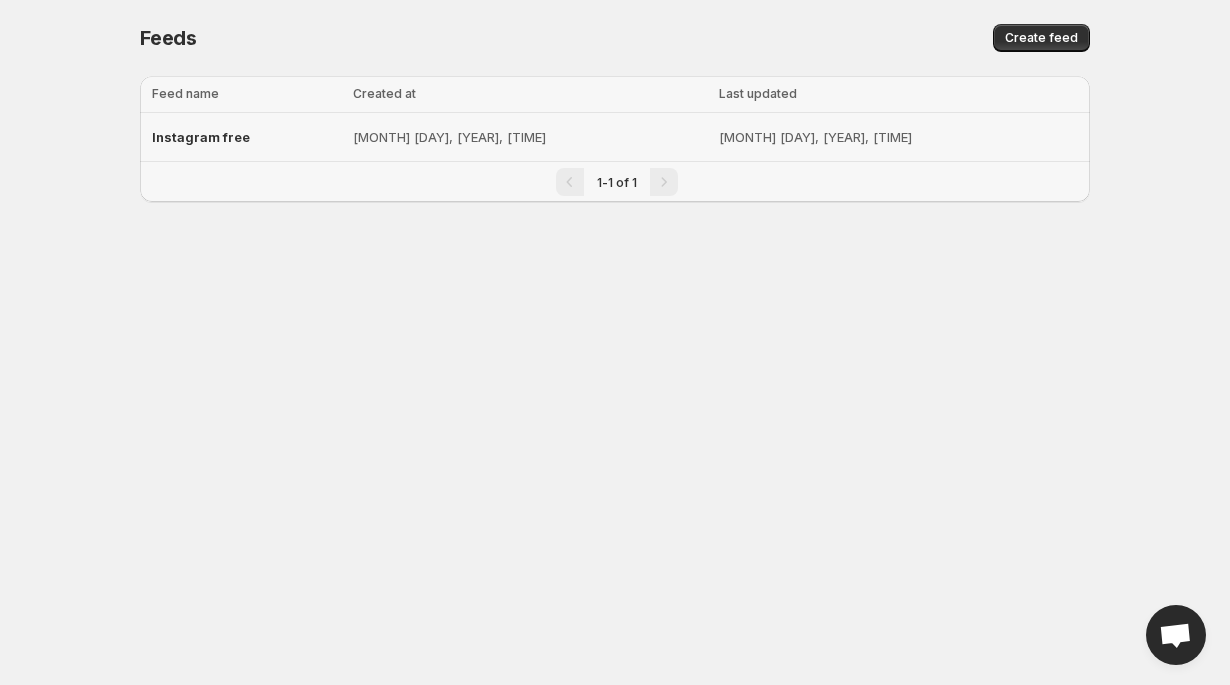 click on "Instagram free" at bounding box center (246, 137) 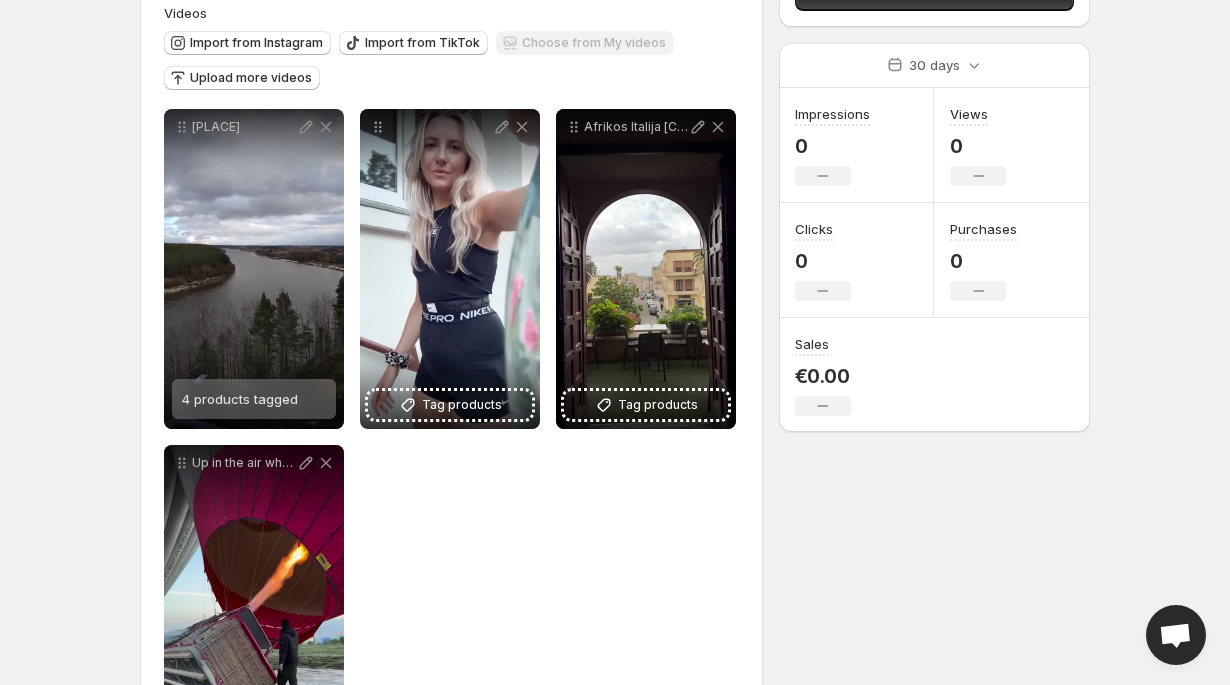 scroll, scrollTop: 206, scrollLeft: 0, axis: vertical 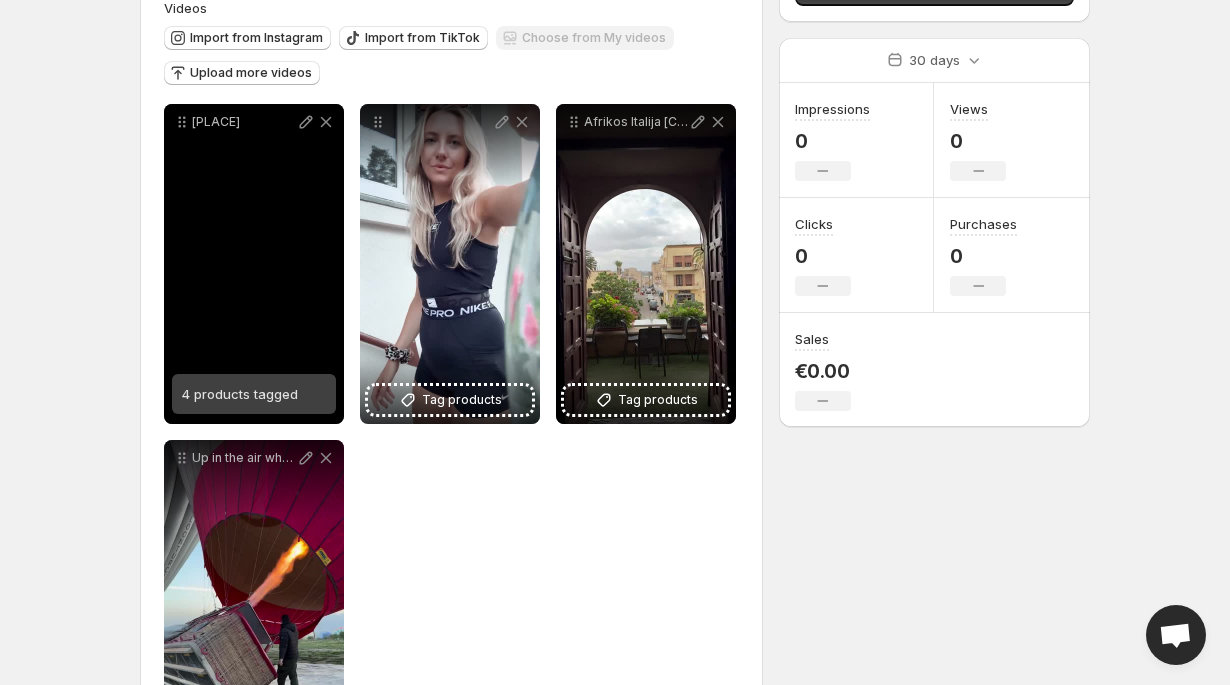 click on "4 products tagged" at bounding box center [240, 394] 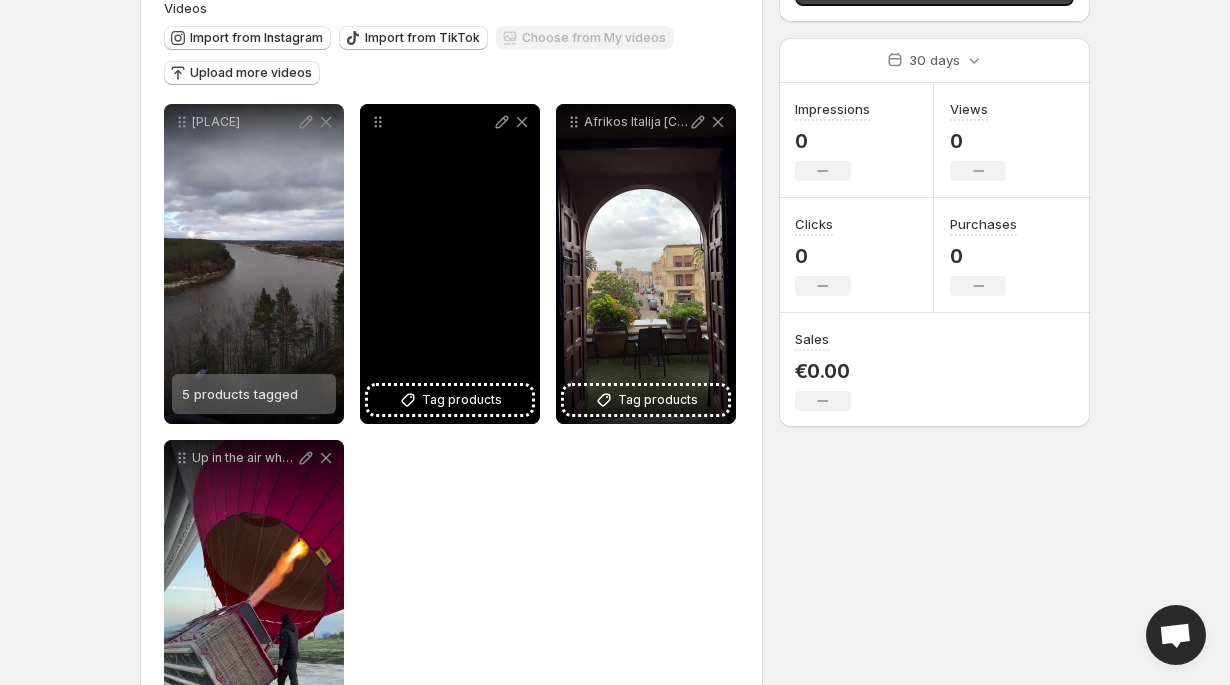 scroll, scrollTop: 0, scrollLeft: 0, axis: both 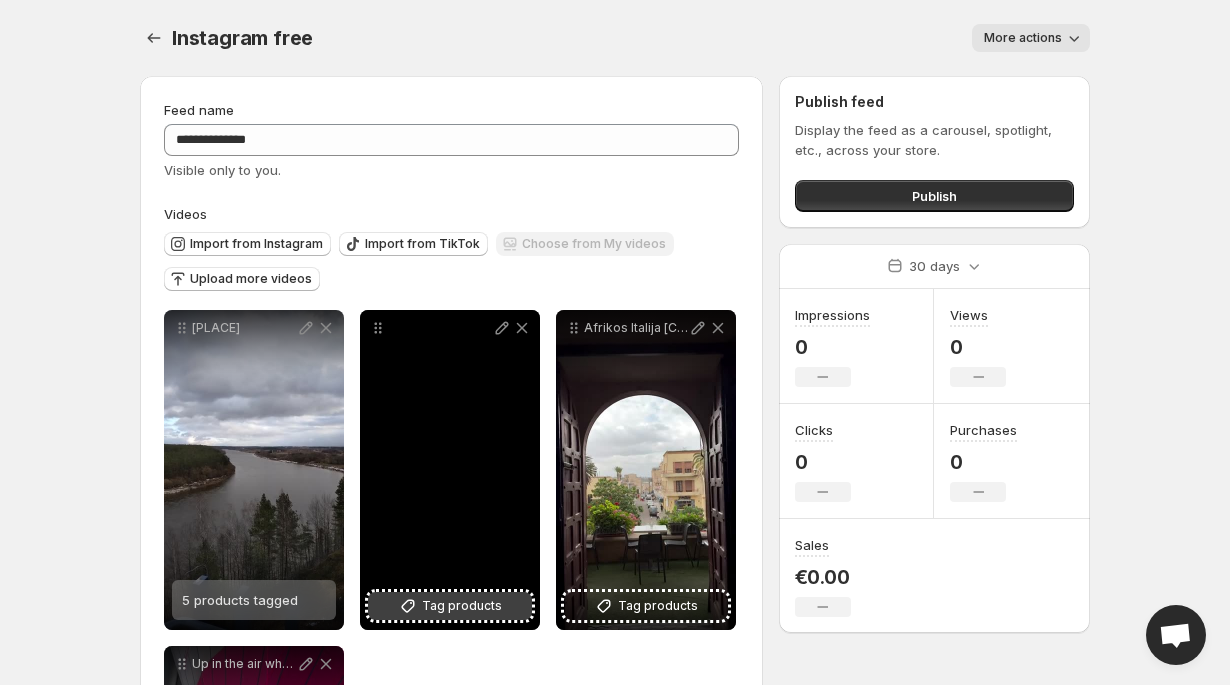 click on "Tag products" at bounding box center [462, 606] 